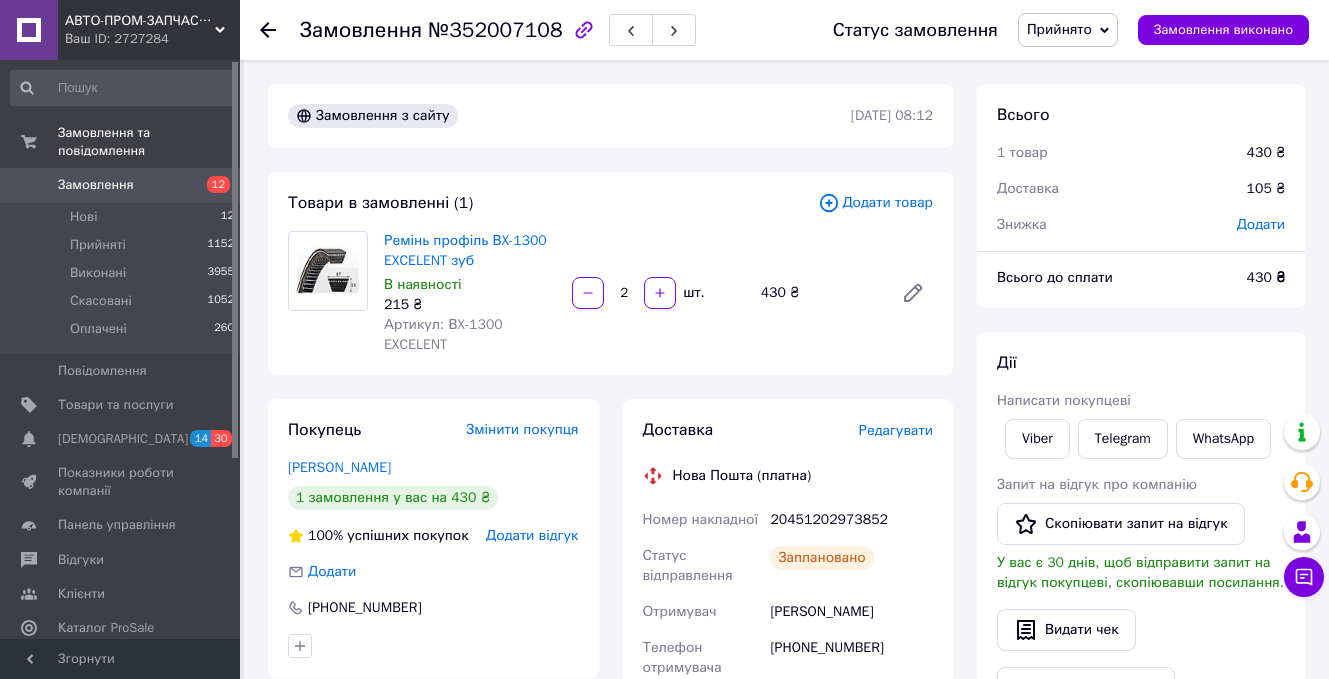 click on "Відгуки" at bounding box center [81, 560] 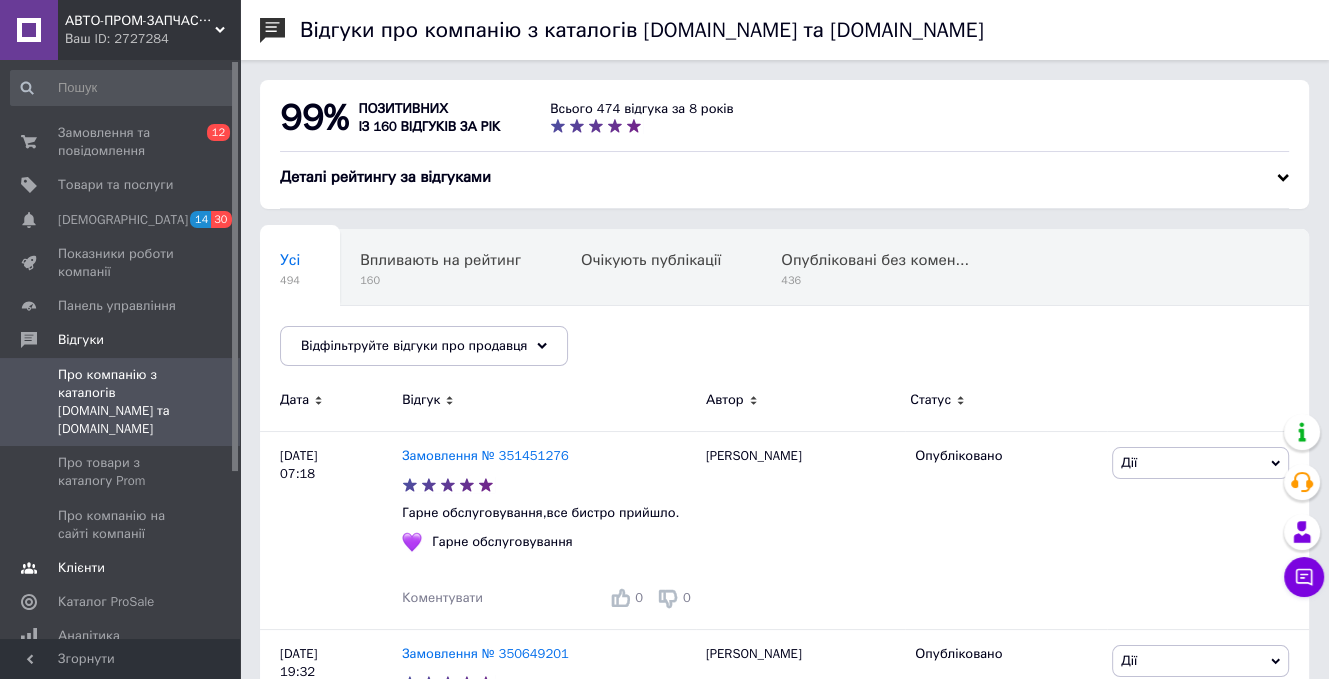 click on "Клієнти" at bounding box center [81, 568] 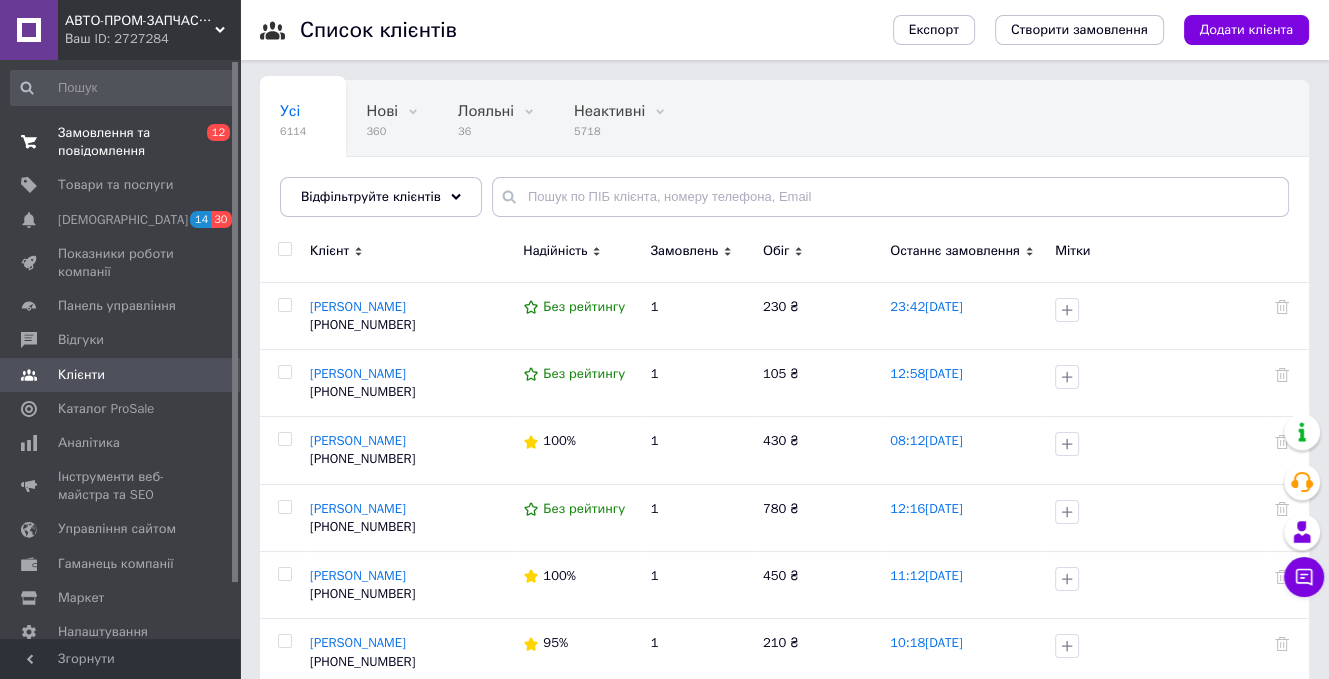 click on "Замовлення та повідомлення" at bounding box center (121, 142) 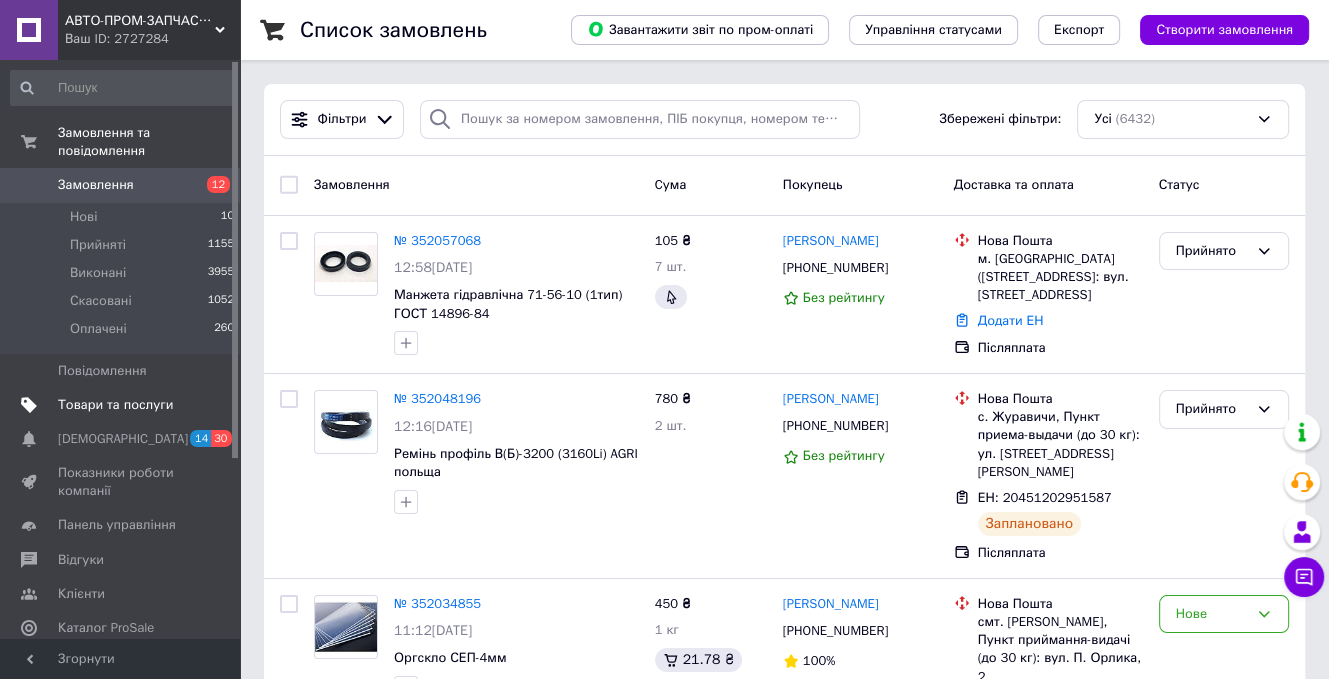 click on "Товари та послуги" at bounding box center (115, 405) 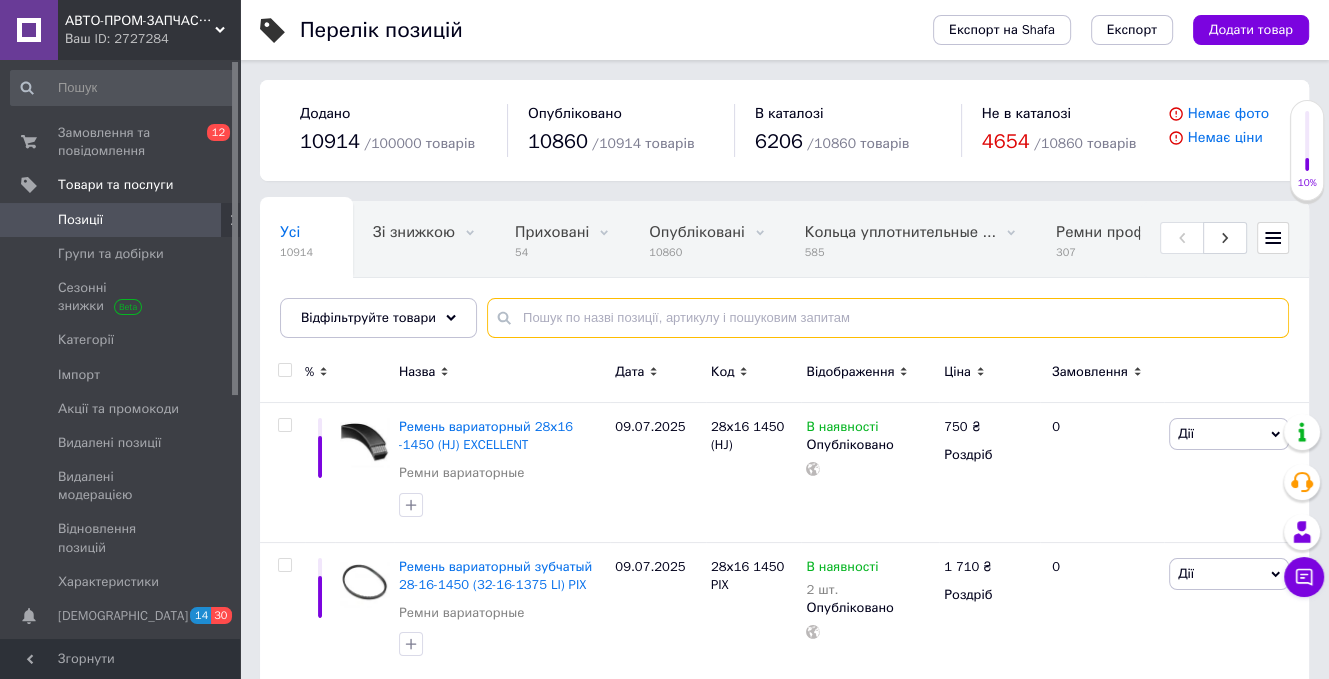 click at bounding box center (888, 318) 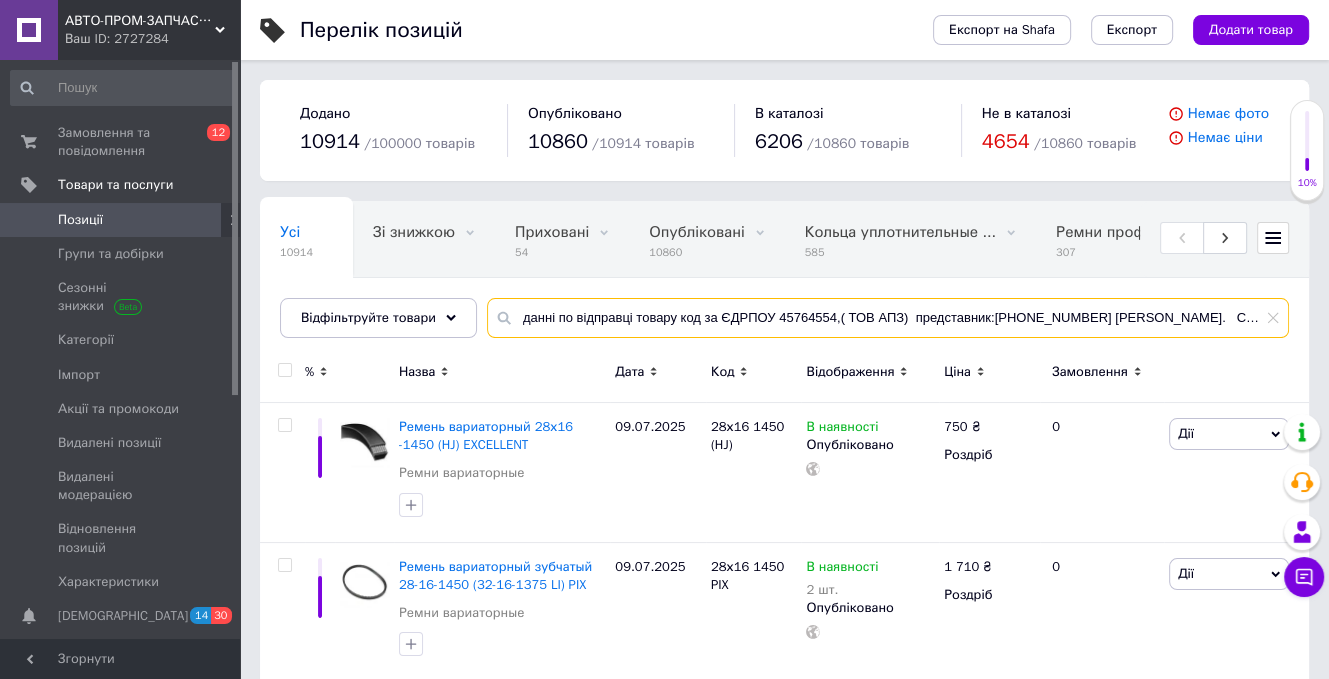 scroll, scrollTop: 0, scrollLeft: 200, axis: horizontal 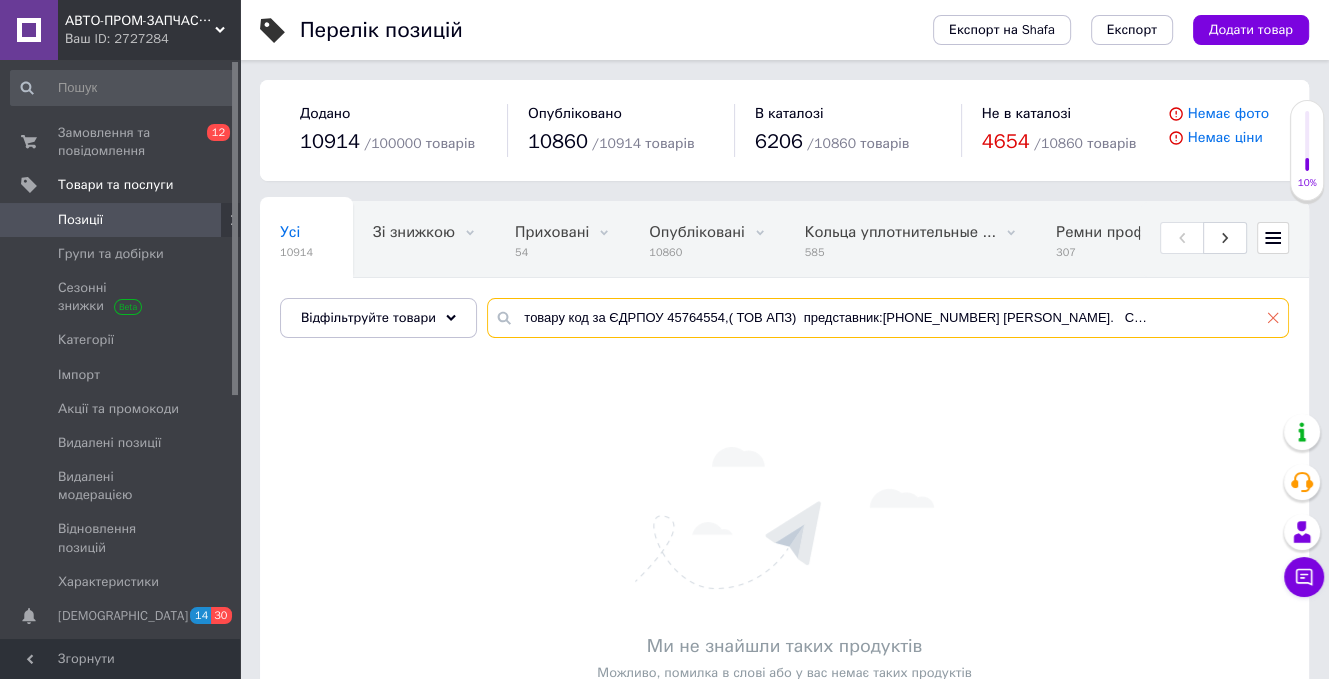 type on "данні по відправці товару код за ЄДРПОУ 45764554,( ТОВ АПЗ)  представник:[PHONE_NUMBER] [PERSON_NAME].   Суми Нова Пошта №1," 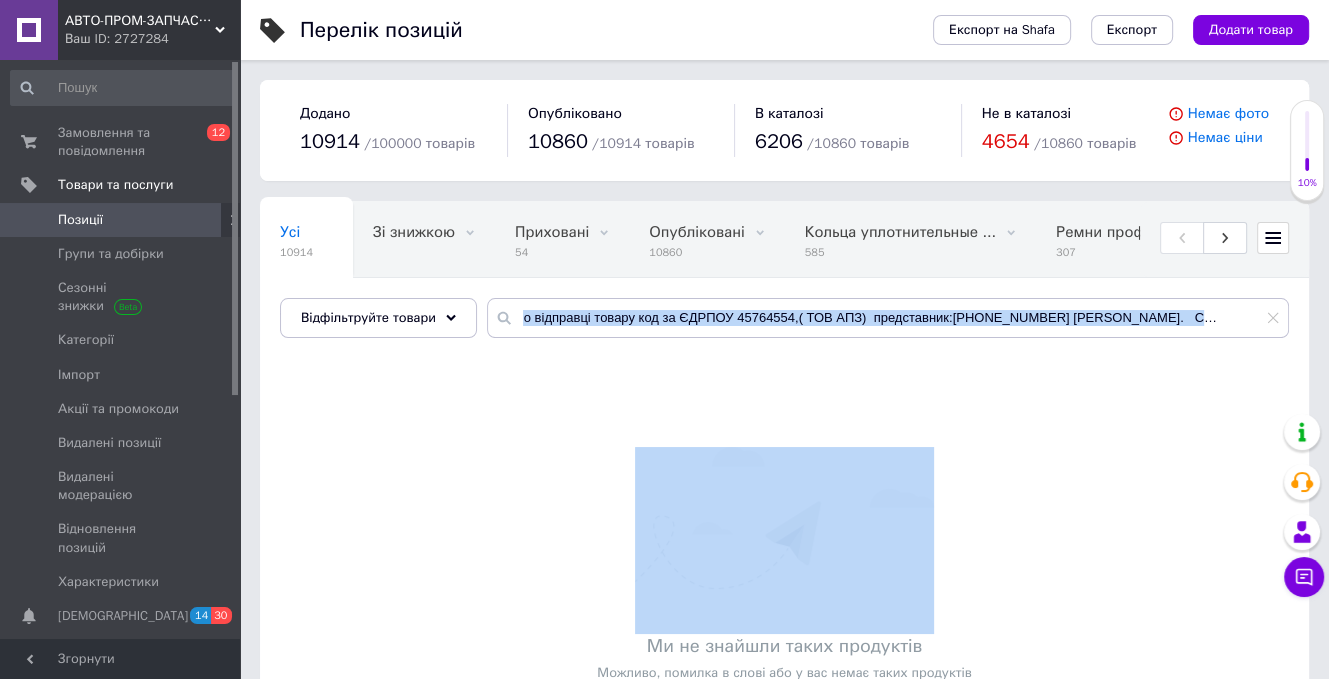 scroll, scrollTop: 0, scrollLeft: 0, axis: both 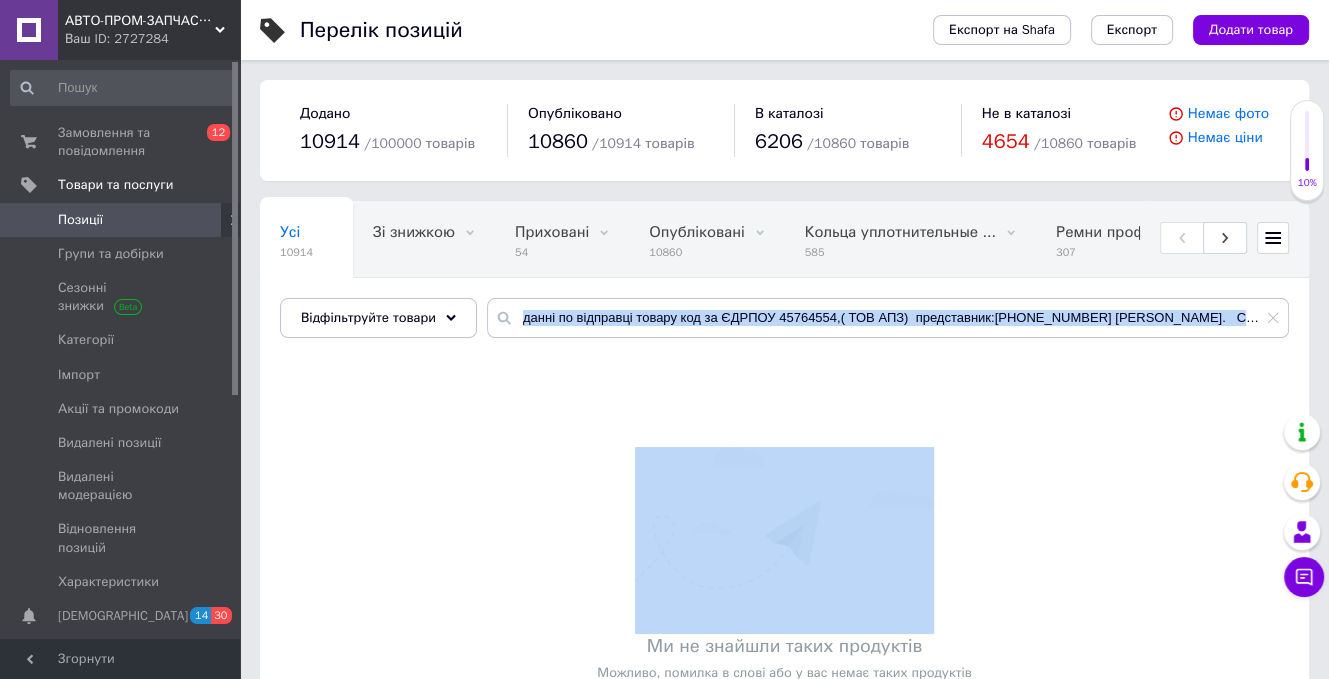 drag, startPoint x: 1266, startPoint y: 319, endPoint x: 494, endPoint y: 309, distance: 772.06476 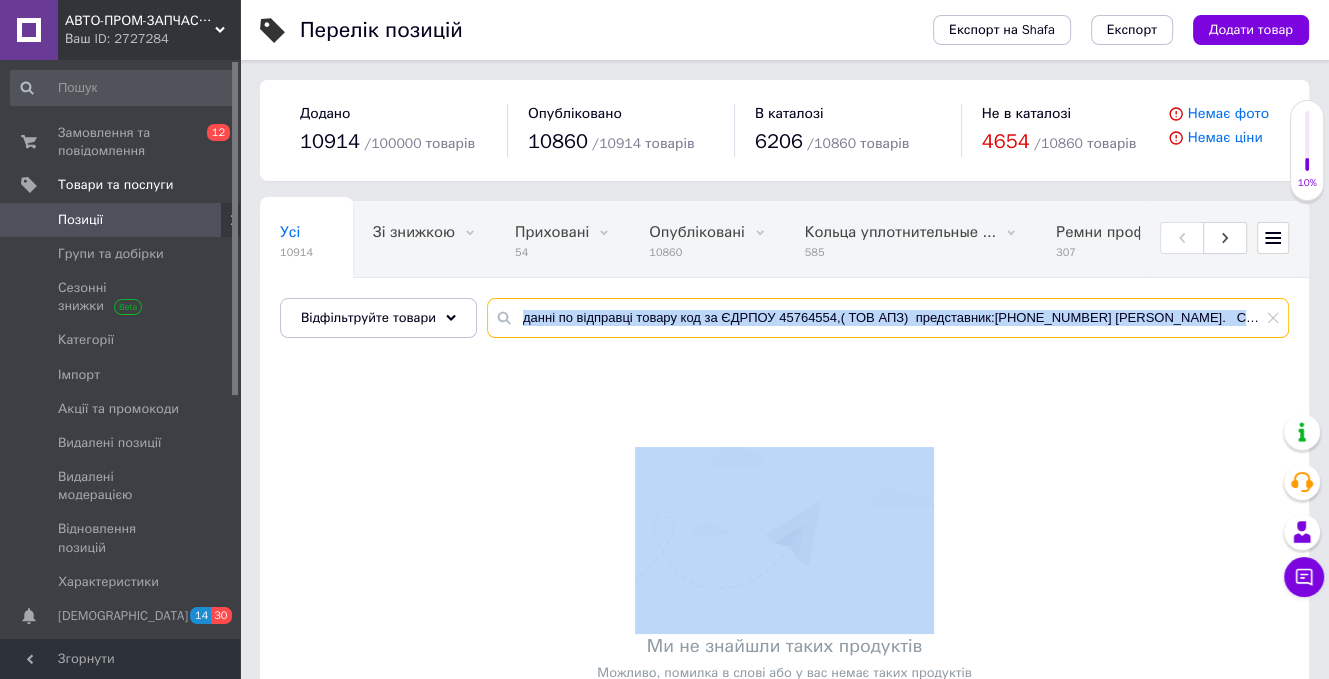 click on "данні по відправці товару код за ЄДРПОУ 45764554,( ТОВ АПЗ)  представник:[PHONE_NUMBER] [PERSON_NAME].   Суми Нова Пошта №1," at bounding box center (888, 318) 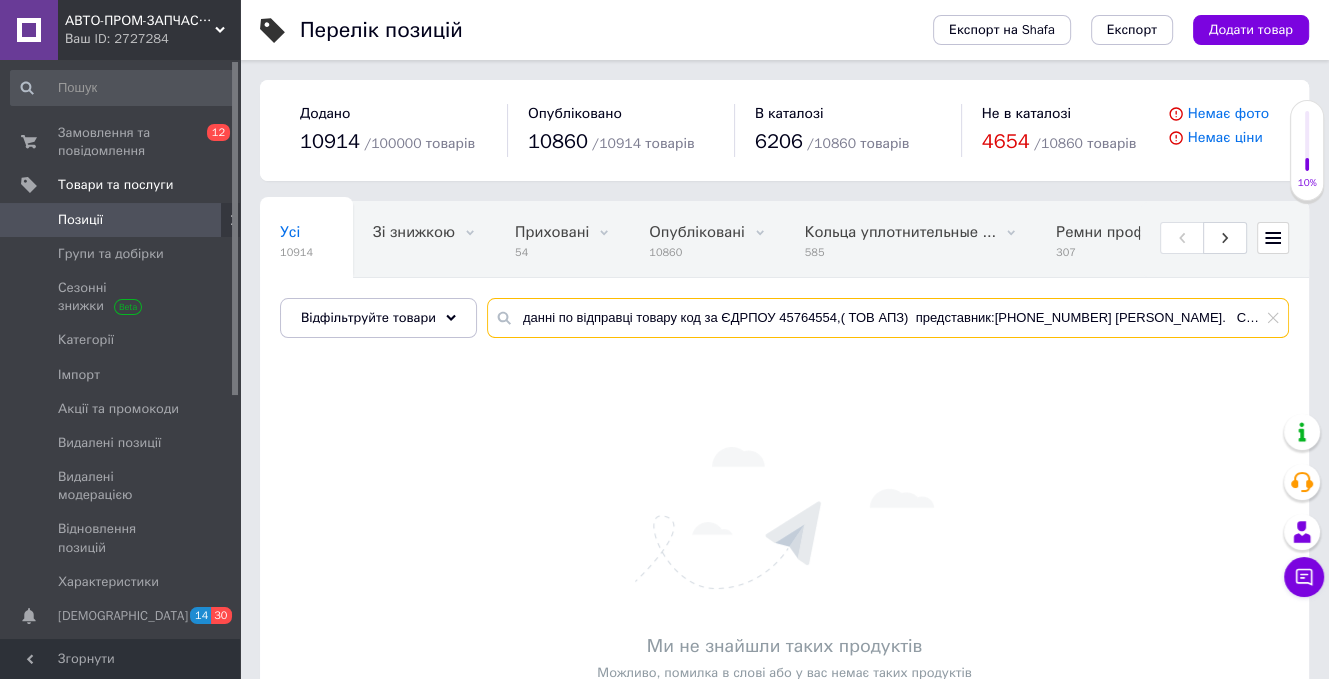 scroll, scrollTop: 0, scrollLeft: 201, axis: horizontal 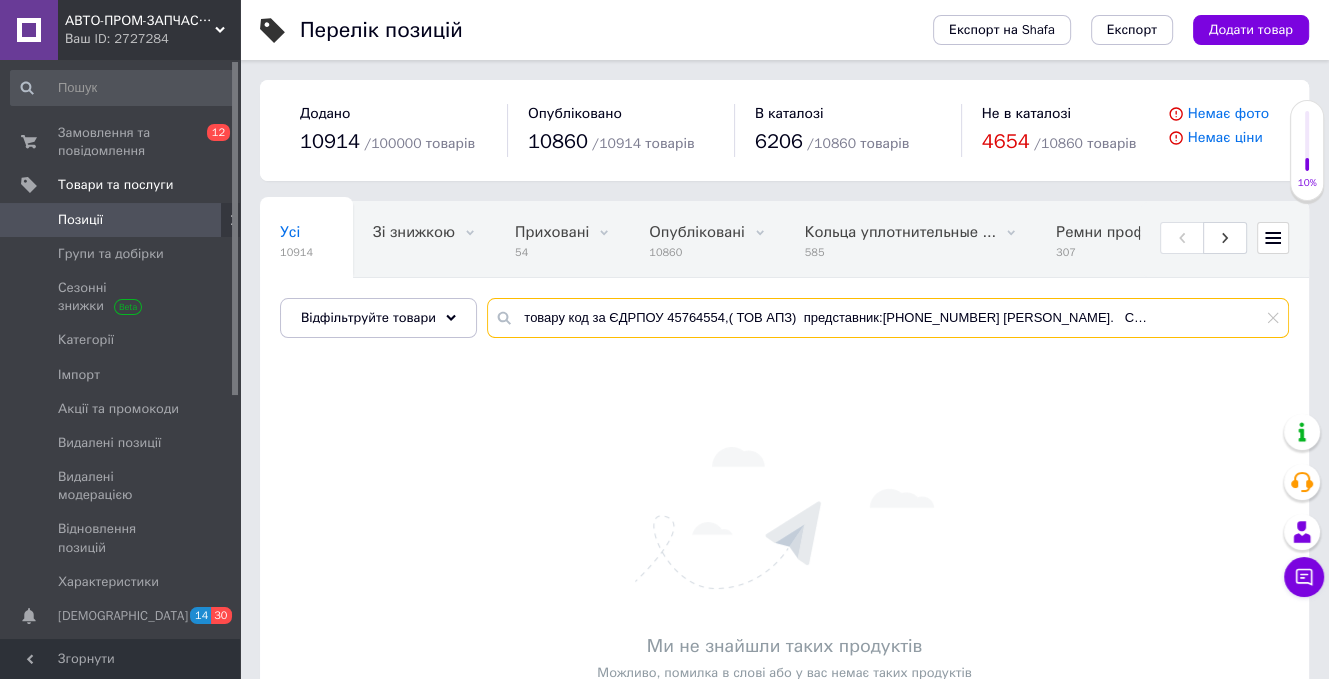 drag, startPoint x: 517, startPoint y: 315, endPoint x: 1343, endPoint y: 291, distance: 826.3486 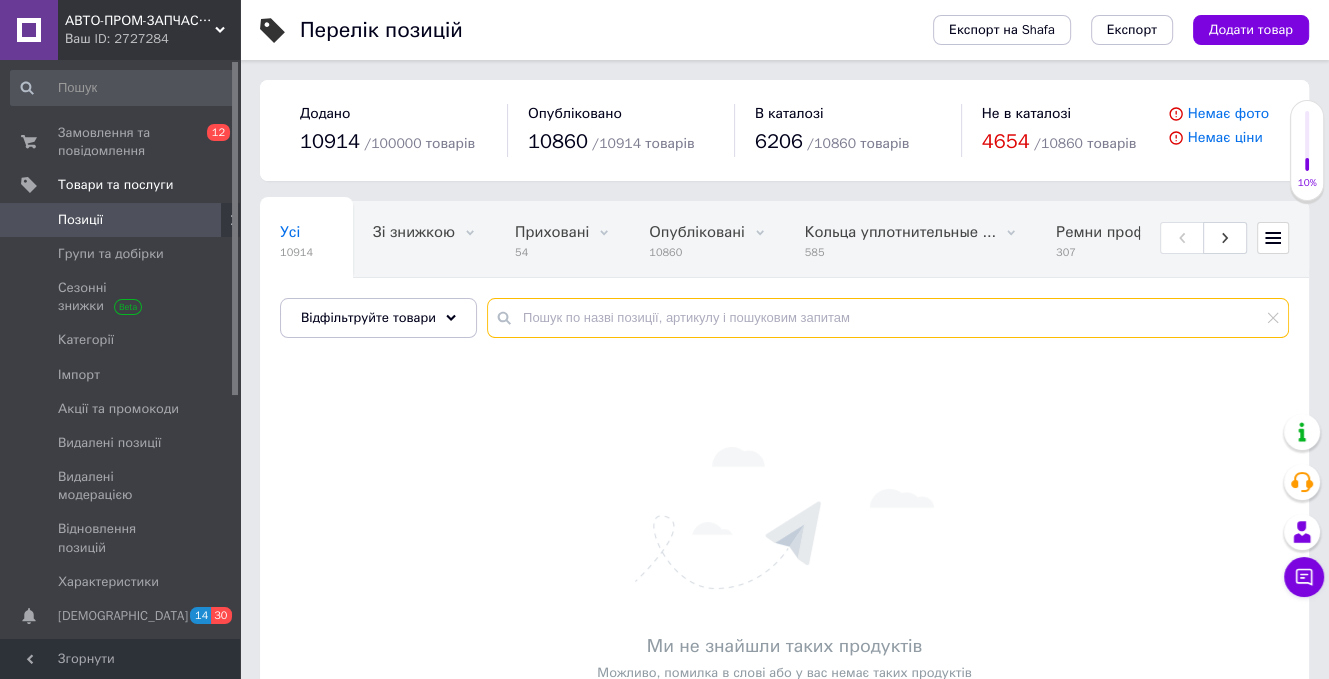 scroll, scrollTop: 0, scrollLeft: 0, axis: both 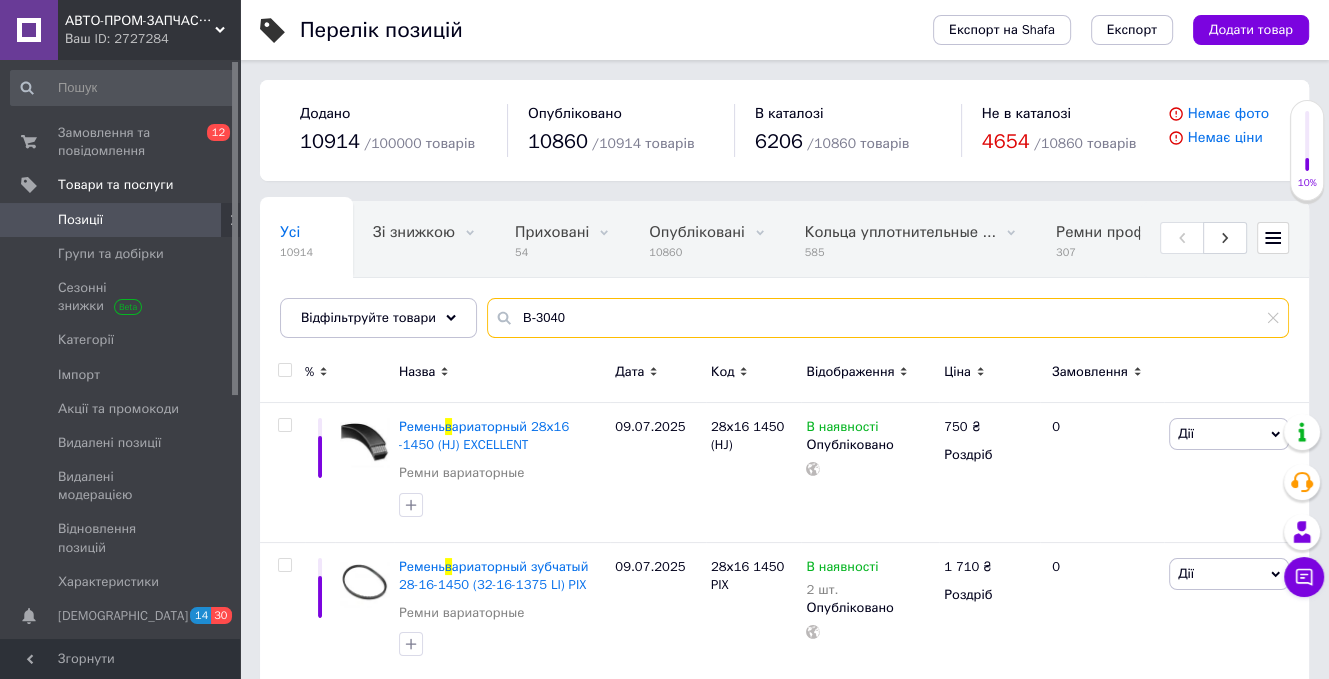 type on "В-3040" 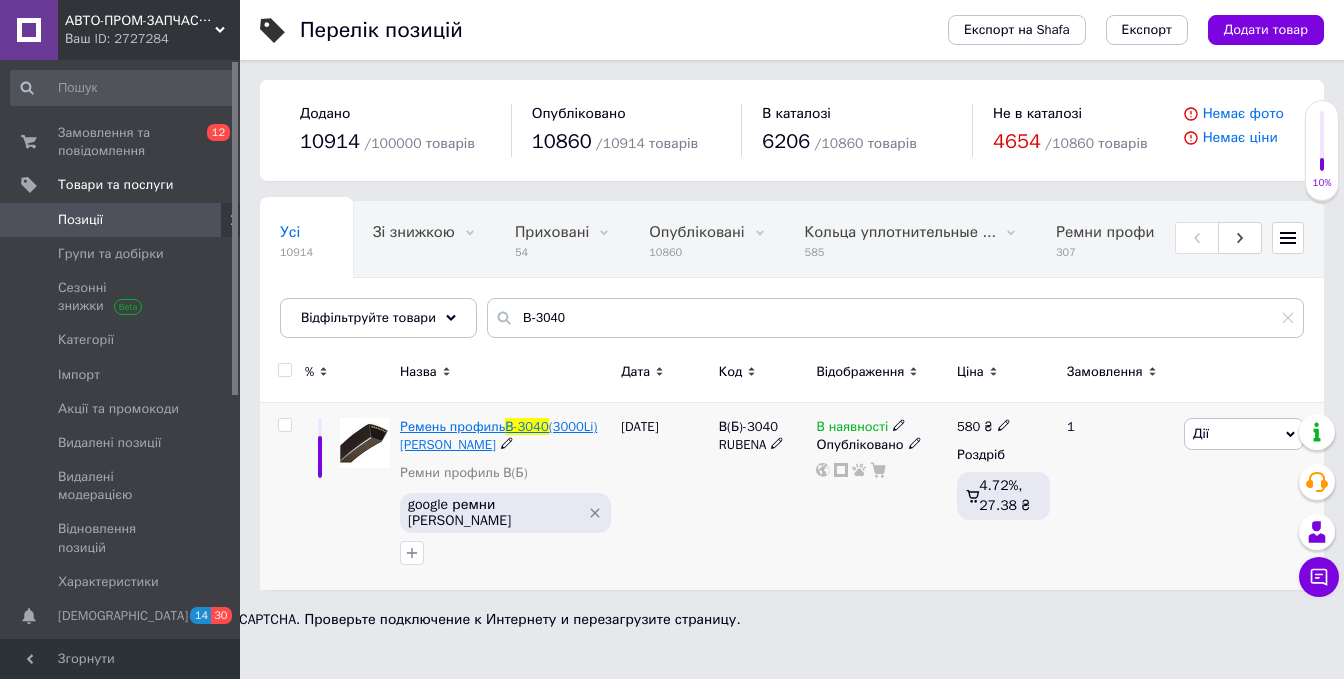 click on "Ремень профиль" at bounding box center (452, 426) 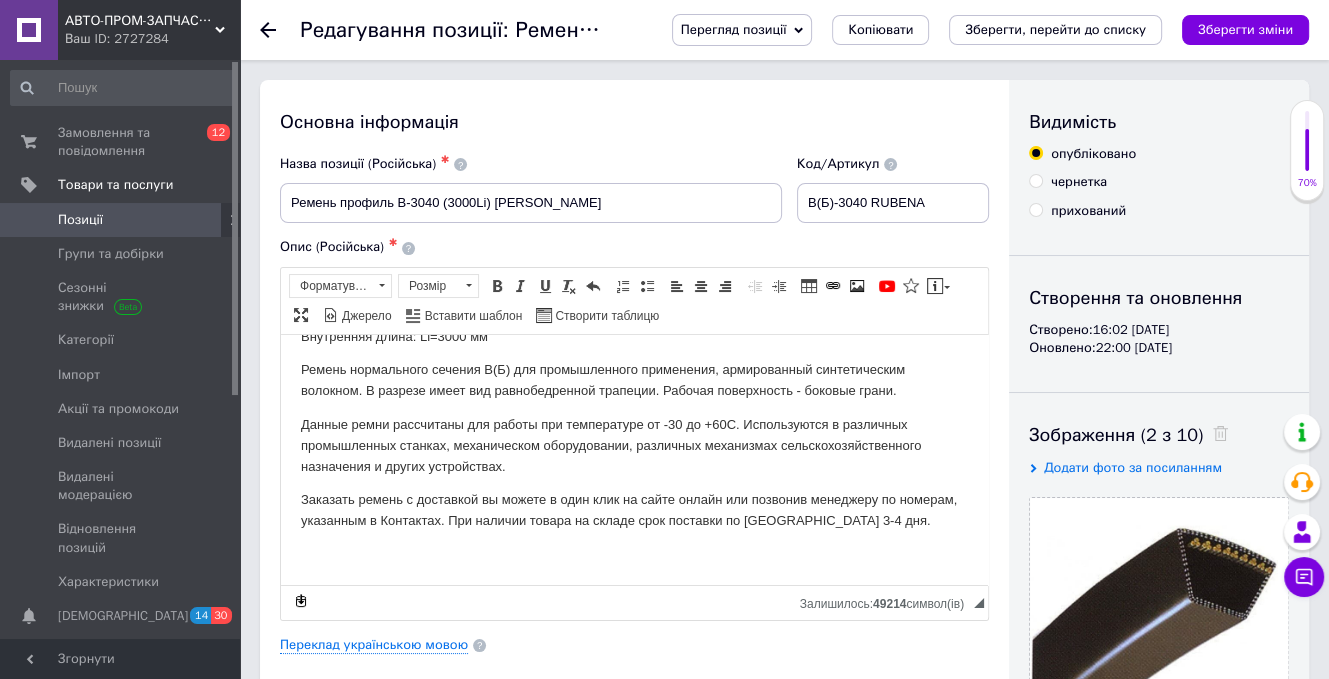 scroll, scrollTop: 400, scrollLeft: 0, axis: vertical 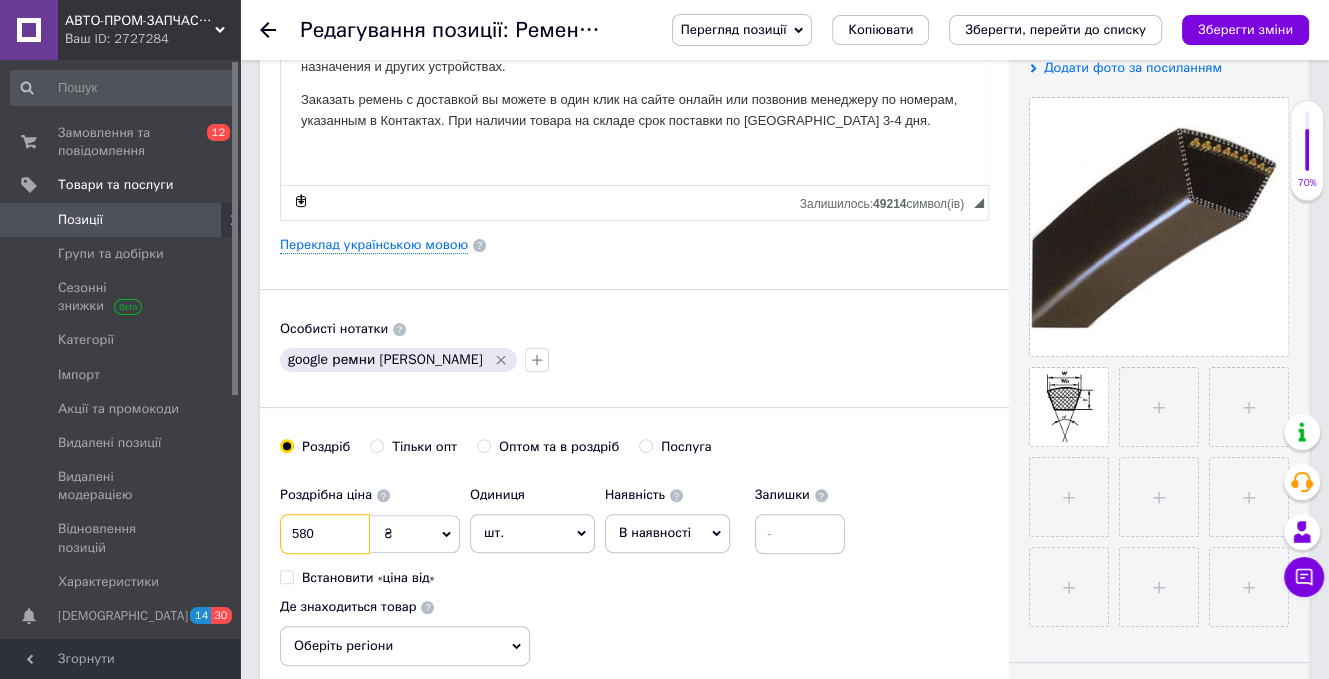 drag, startPoint x: 319, startPoint y: 533, endPoint x: 250, endPoint y: 527, distance: 69.260376 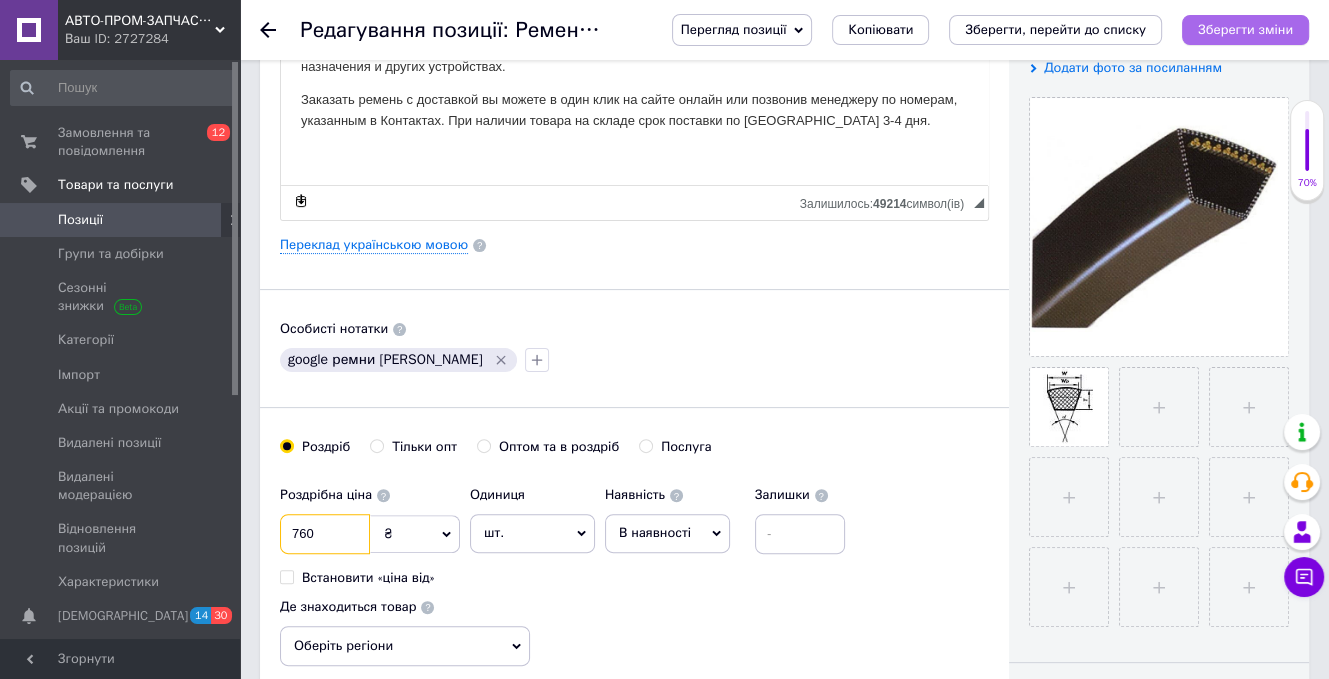 type on "760" 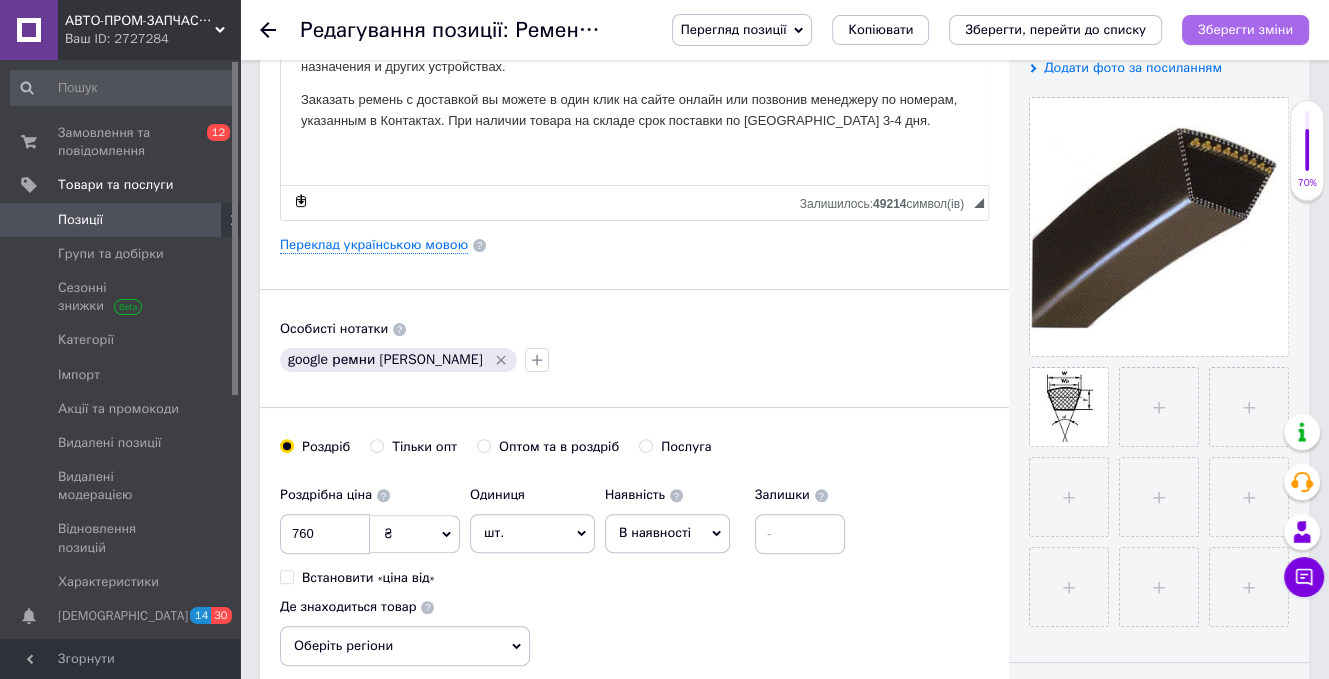 click on "Зберегти зміни" at bounding box center [1245, 30] 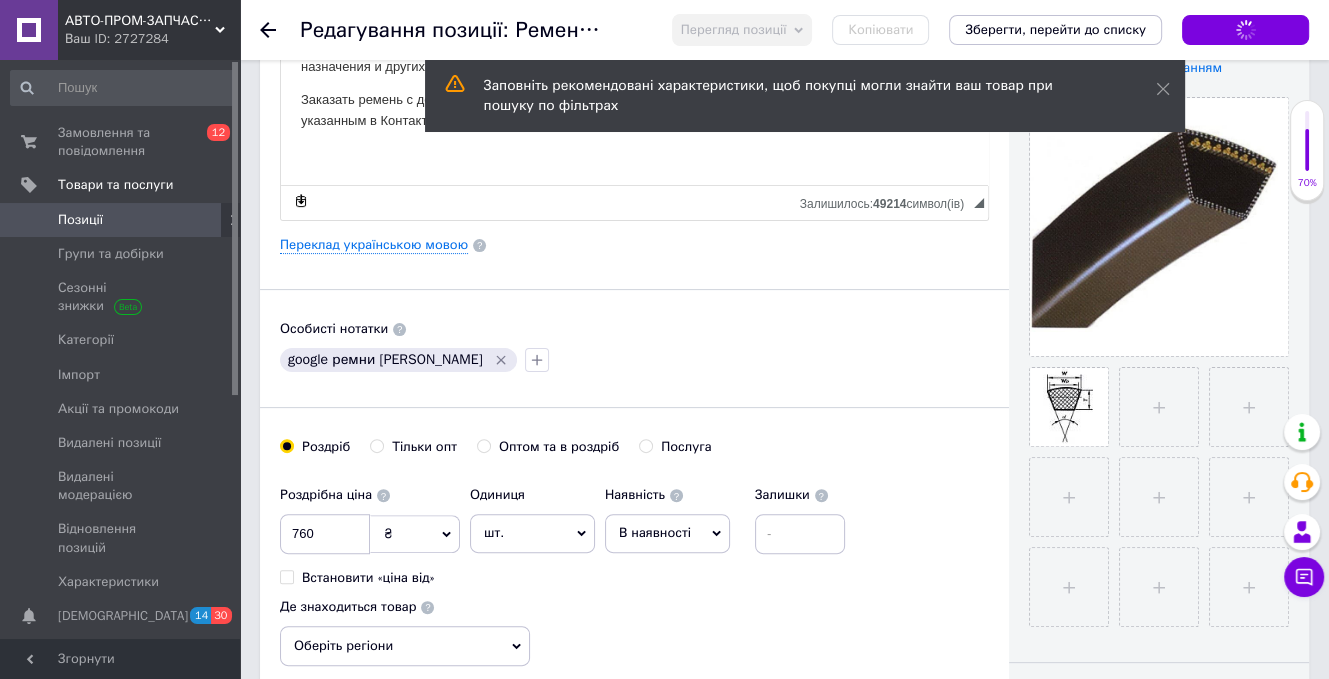 click on "Зберегти, перейти до списку" at bounding box center (1055, 29) 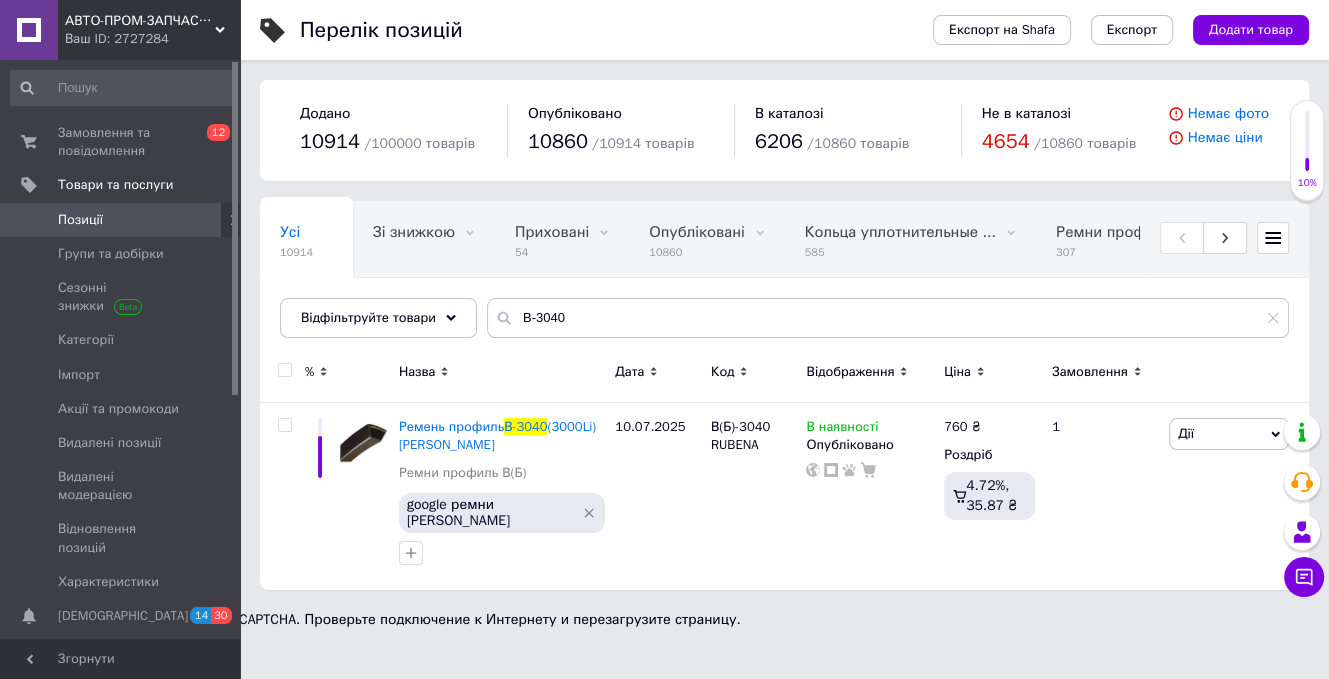 scroll, scrollTop: 0, scrollLeft: 0, axis: both 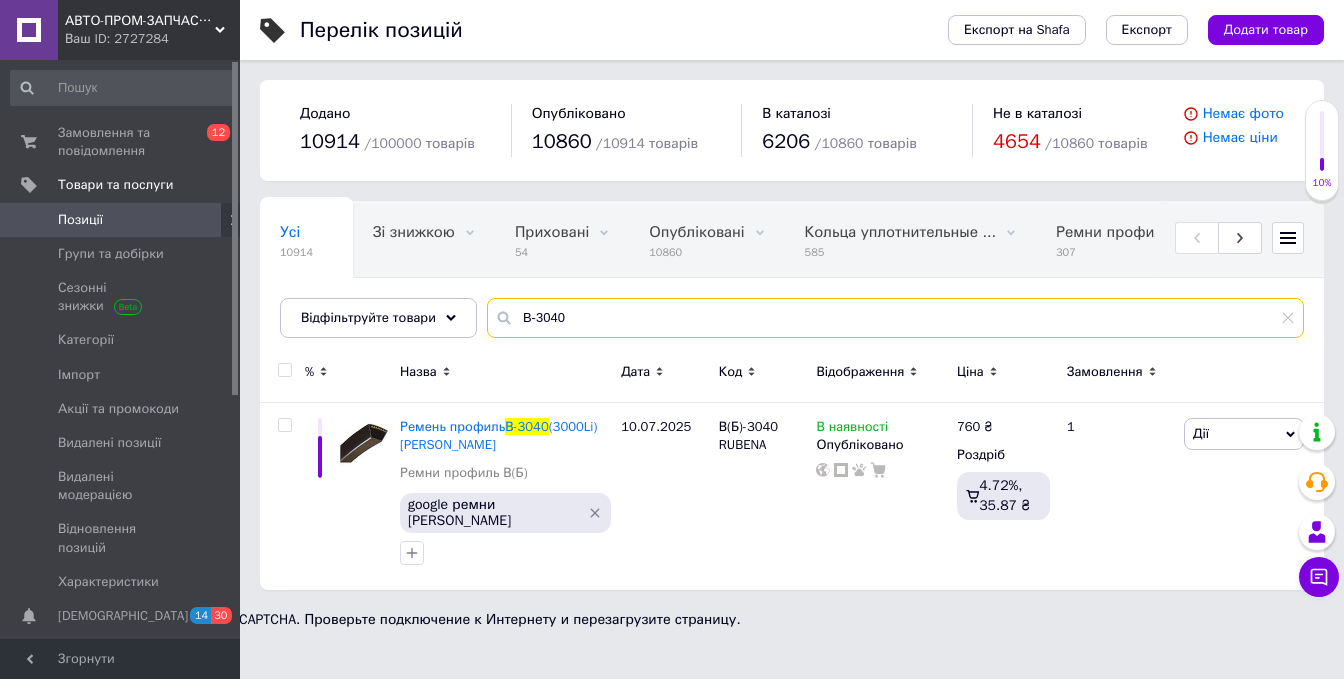 click on "В-3040" at bounding box center (895, 318) 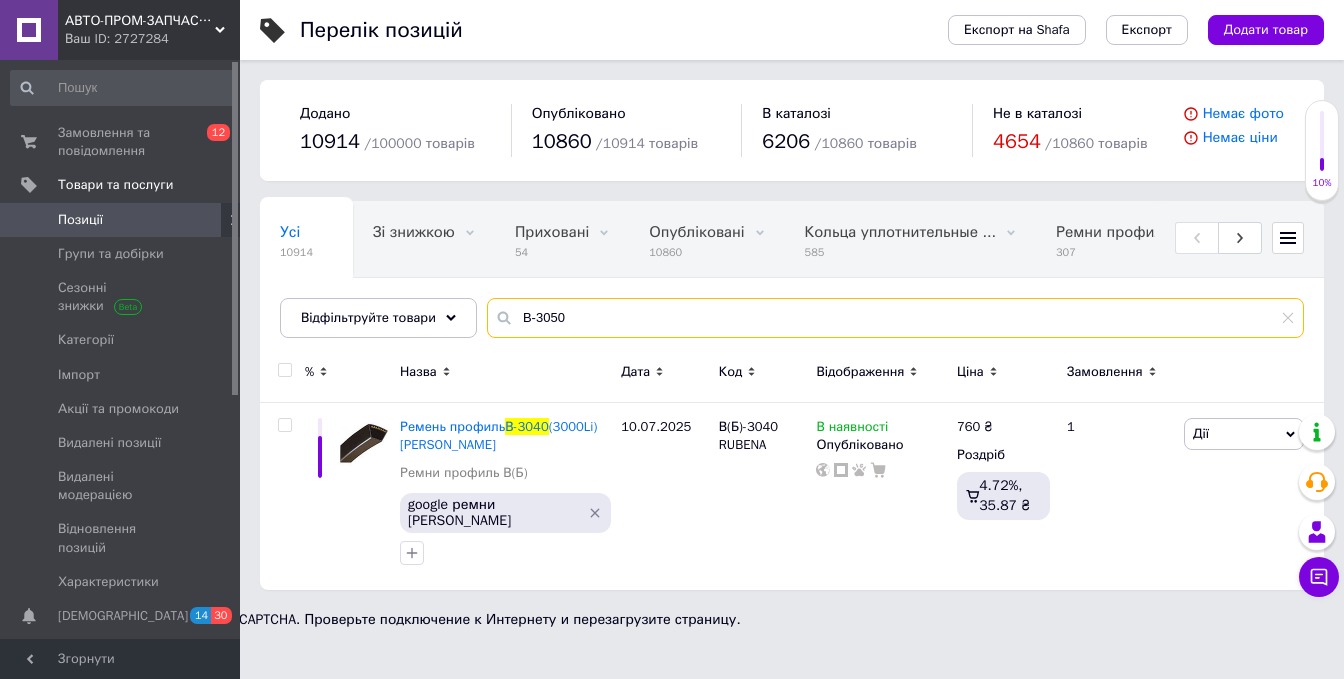 type on "В-3050" 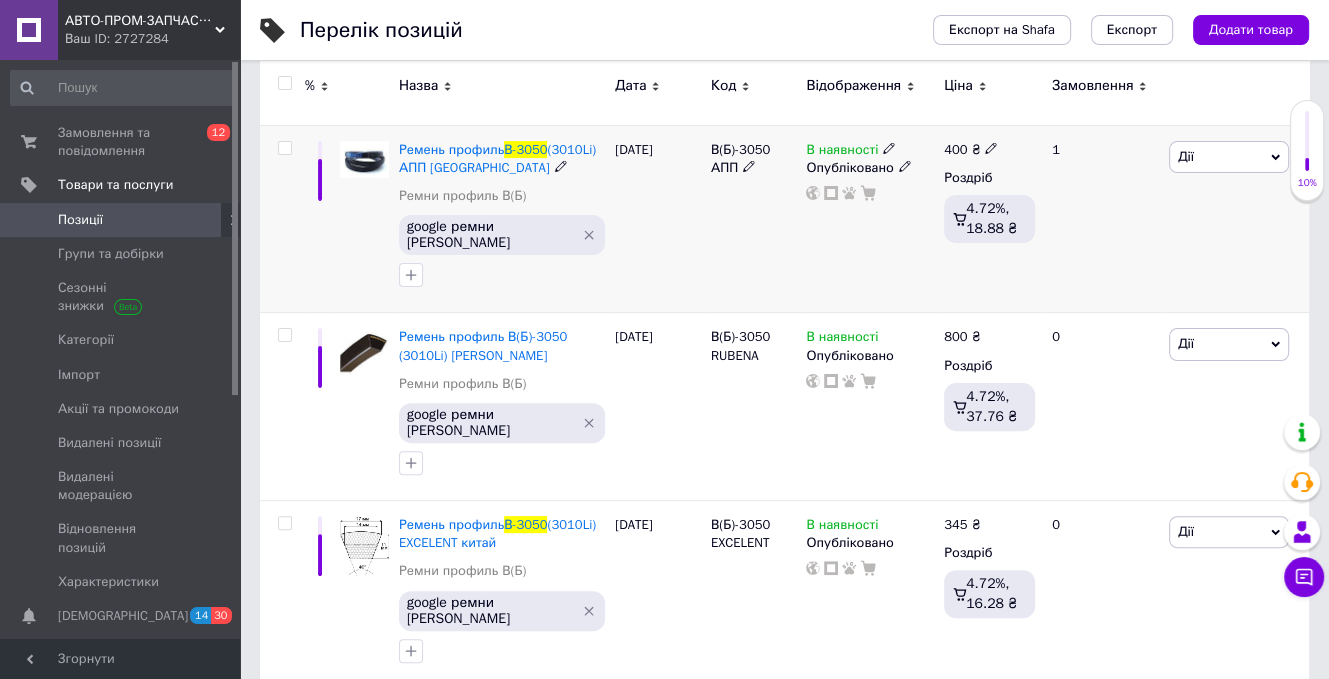 scroll, scrollTop: 468, scrollLeft: 0, axis: vertical 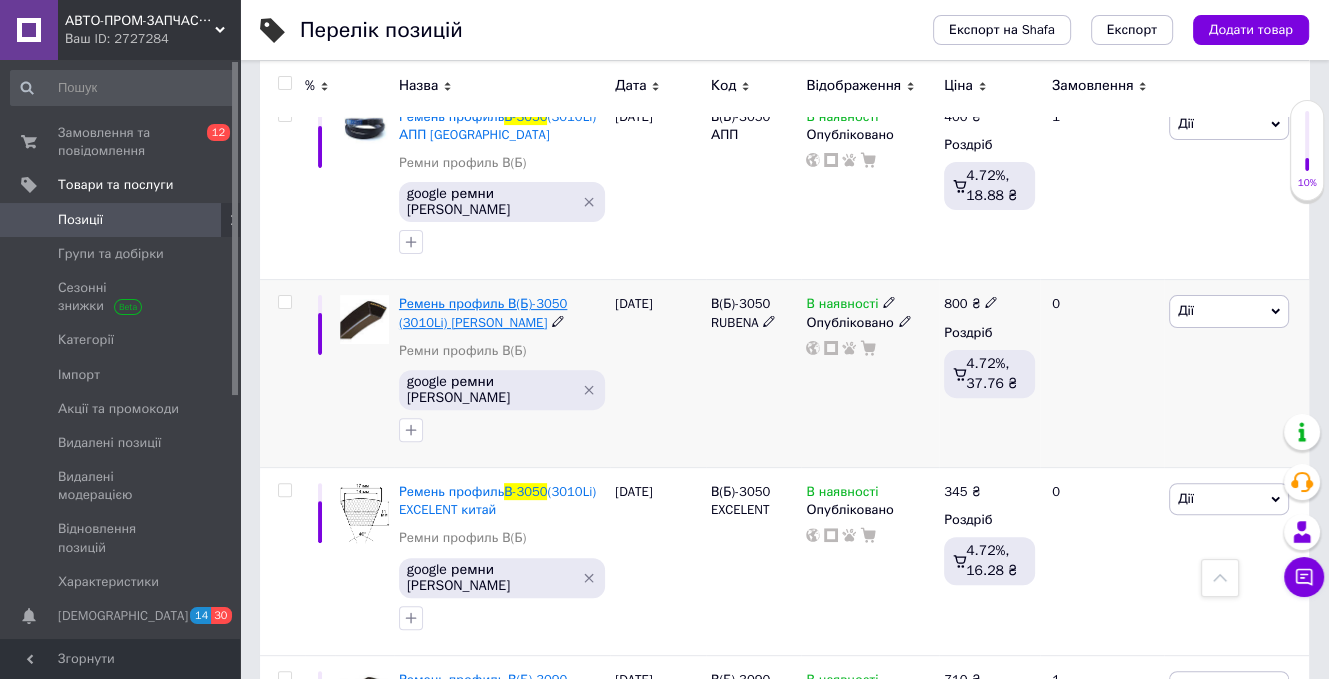 click on "Ремень профиль В(Б)-3050 (3010Li) [PERSON_NAME]" at bounding box center (483, 312) 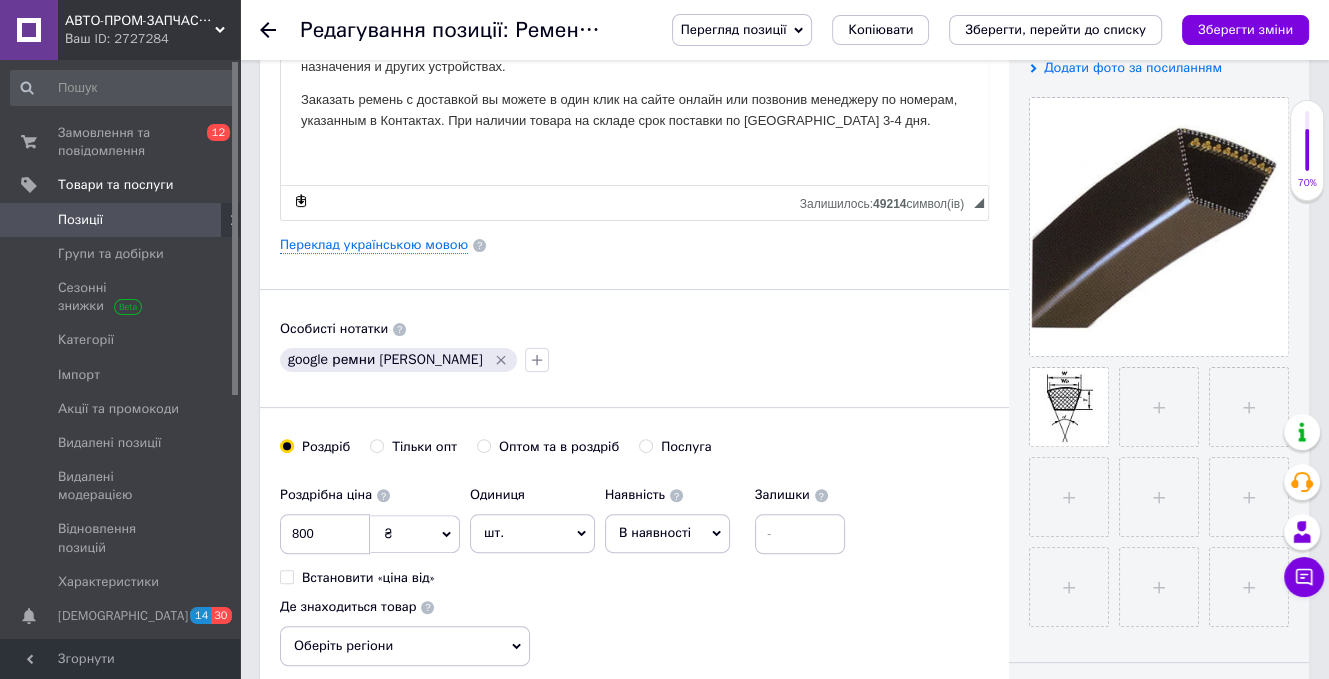 scroll, scrollTop: 600, scrollLeft: 0, axis: vertical 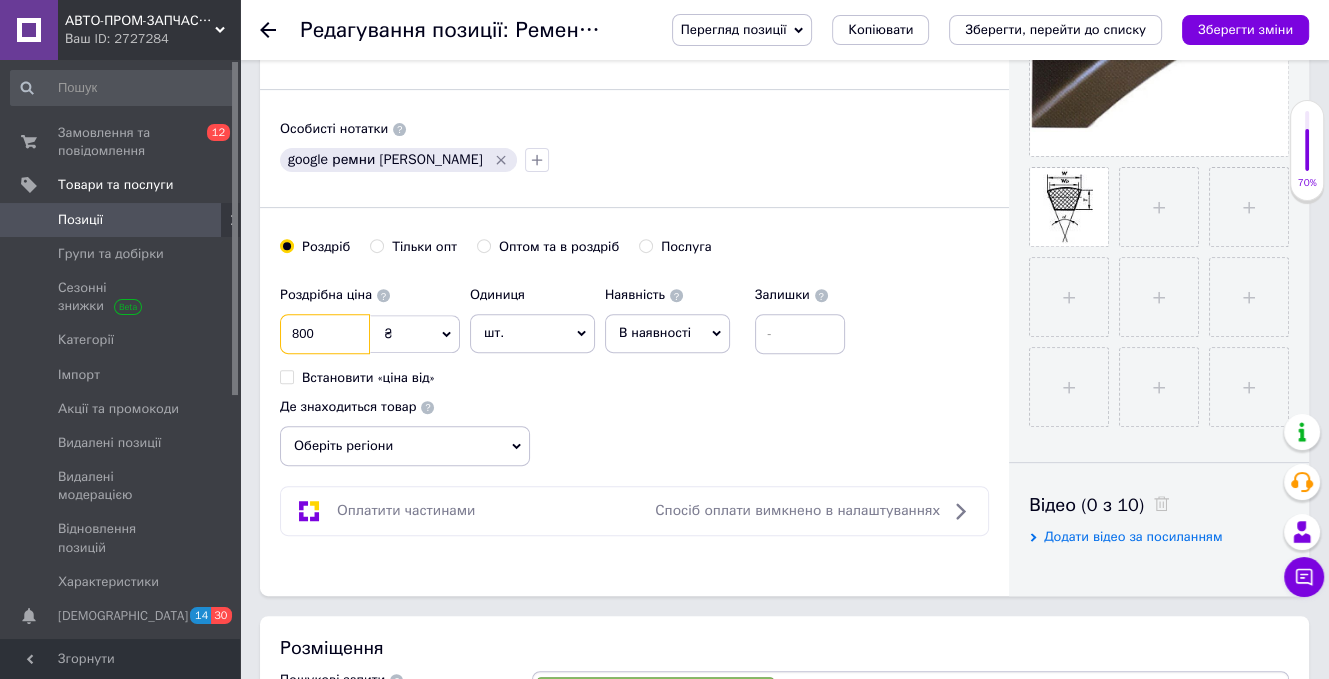 click on "800" at bounding box center [325, 334] 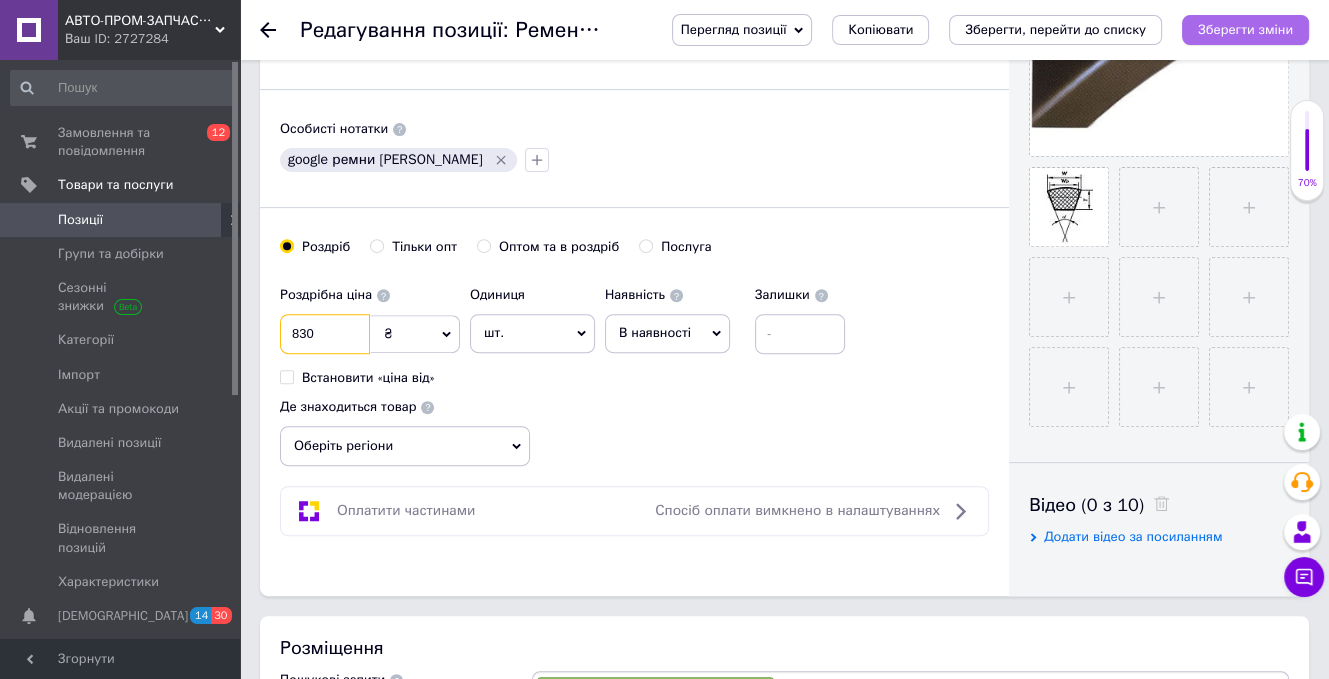type on "830" 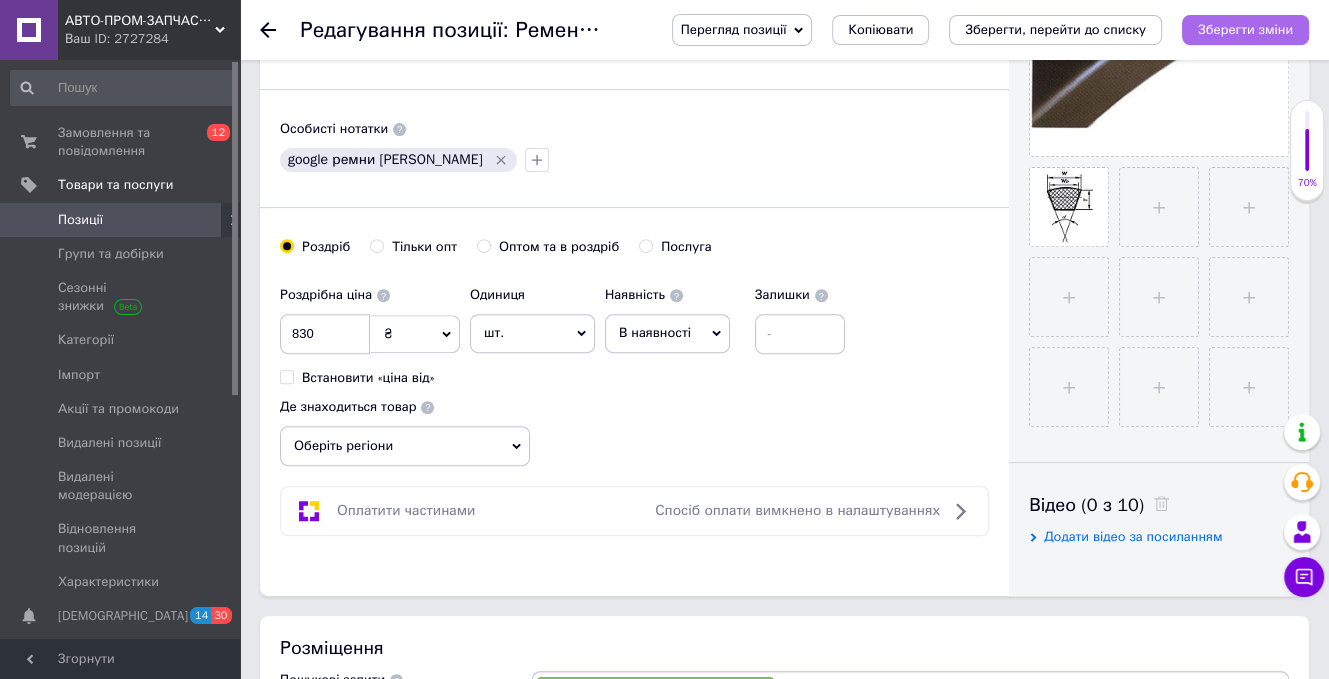 click on "Зберегти зміни" at bounding box center [1245, 29] 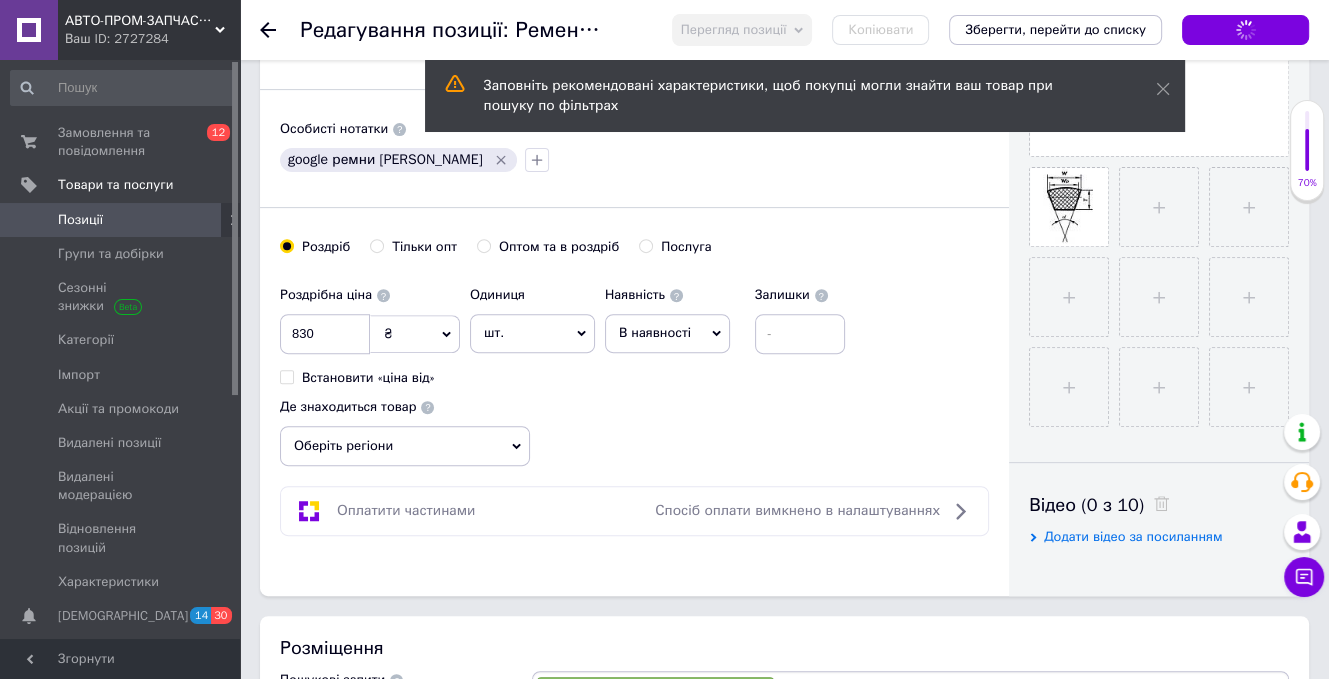 click on "Зберегти, перейти до списку" at bounding box center (1055, 29) 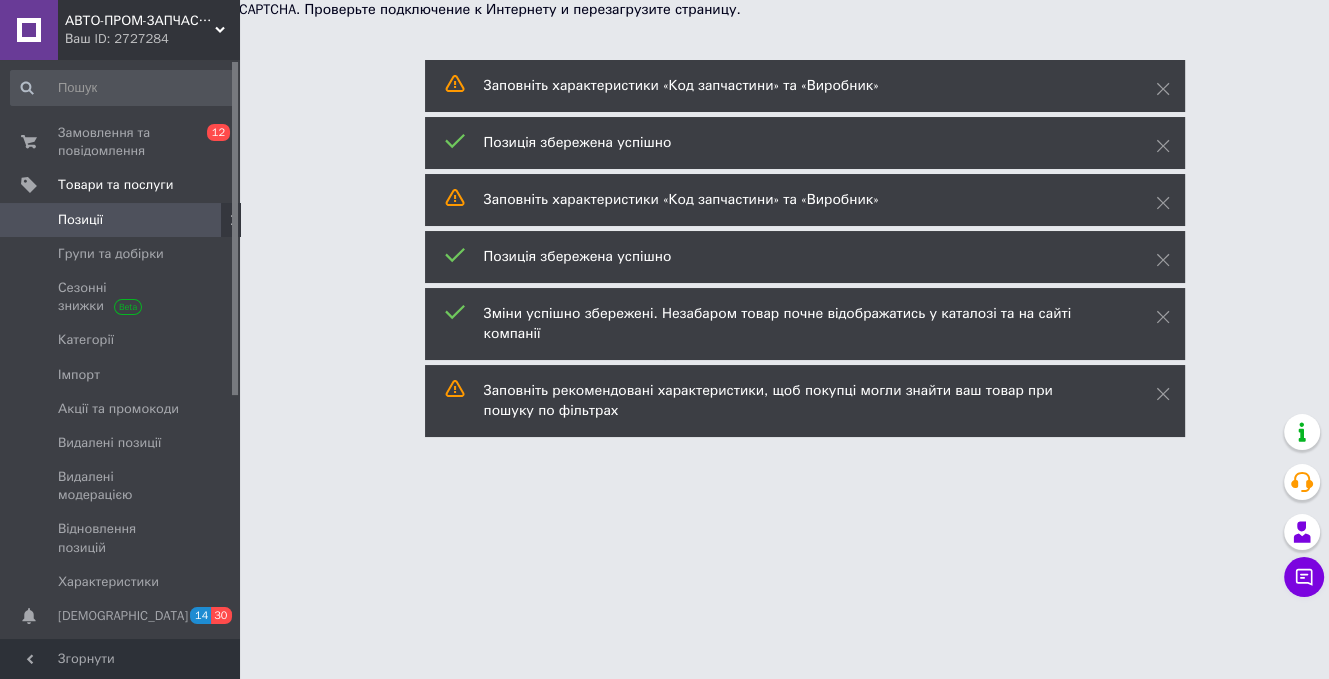 scroll, scrollTop: 0, scrollLeft: 0, axis: both 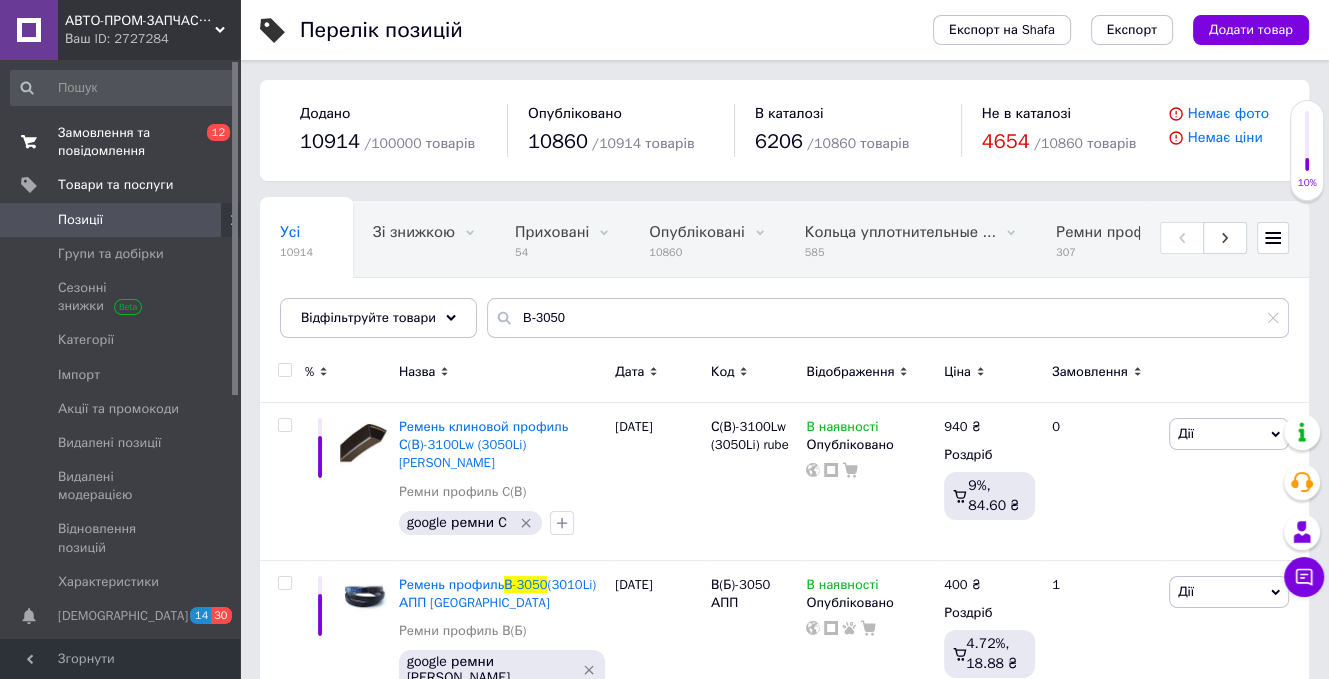 click on "Замовлення та повідомлення" at bounding box center (121, 142) 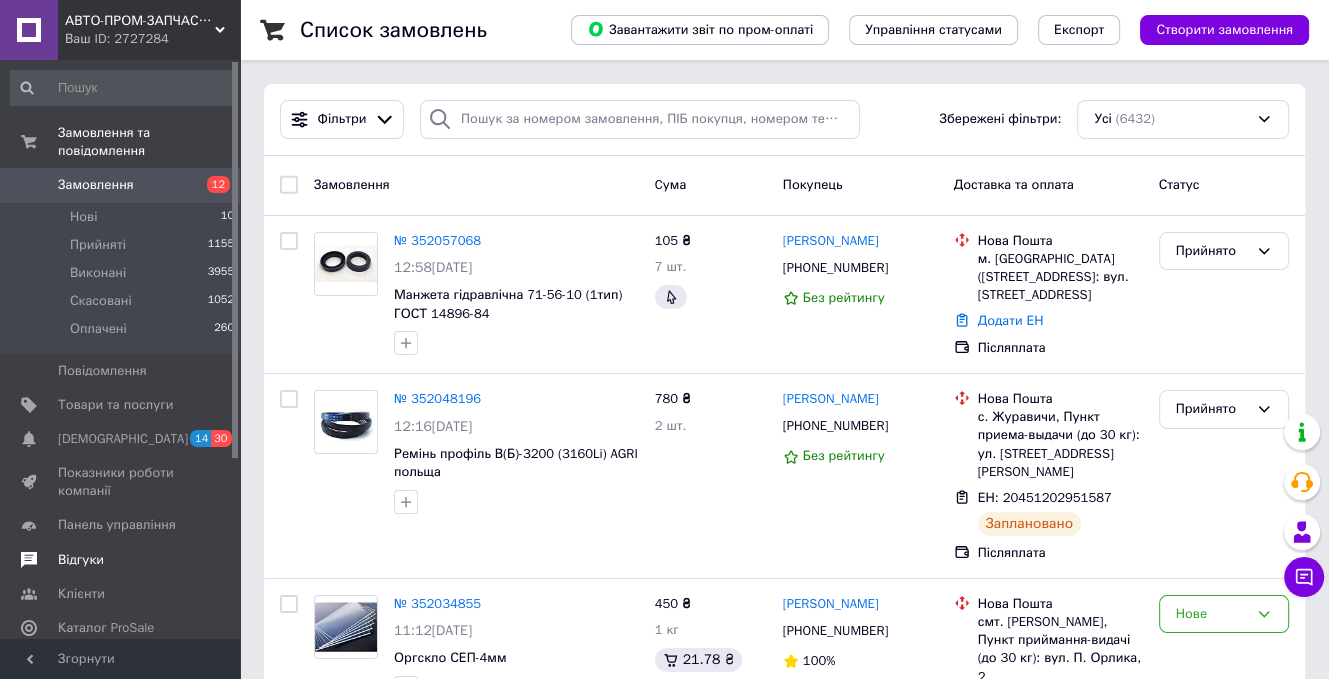 click on "Відгуки" at bounding box center [81, 560] 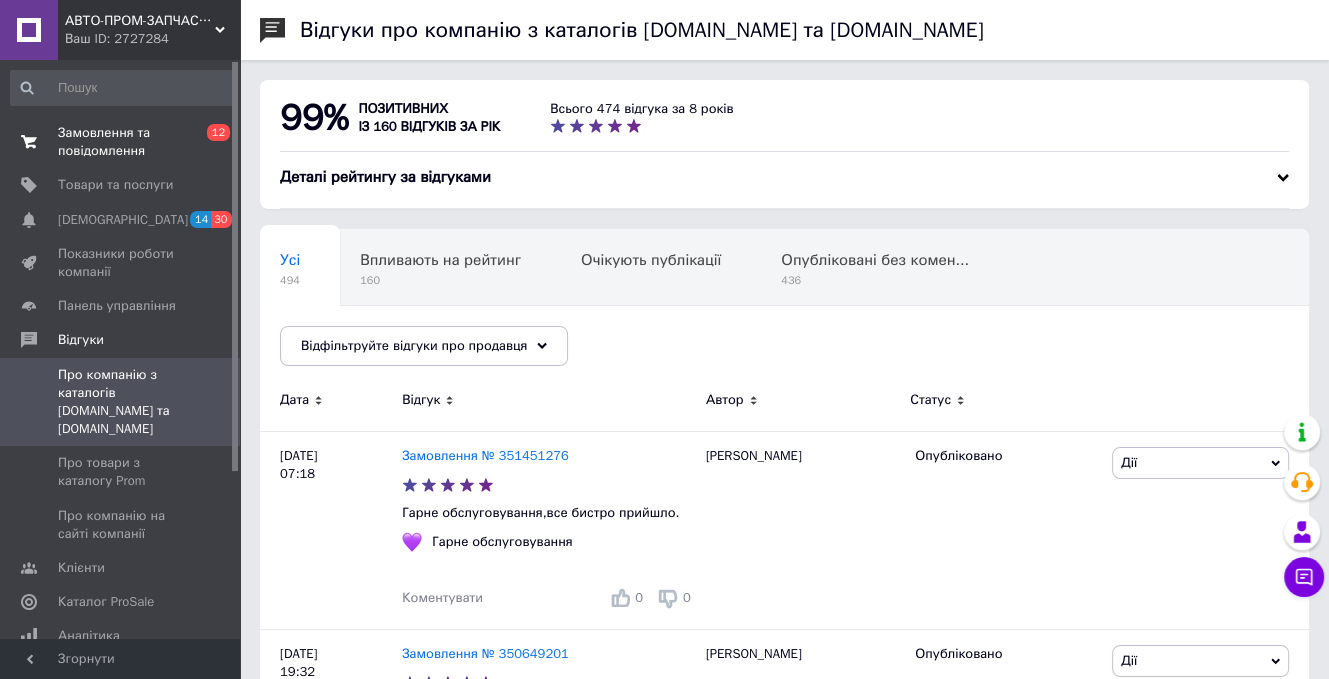 click on "Замовлення та повідомлення" at bounding box center (121, 142) 